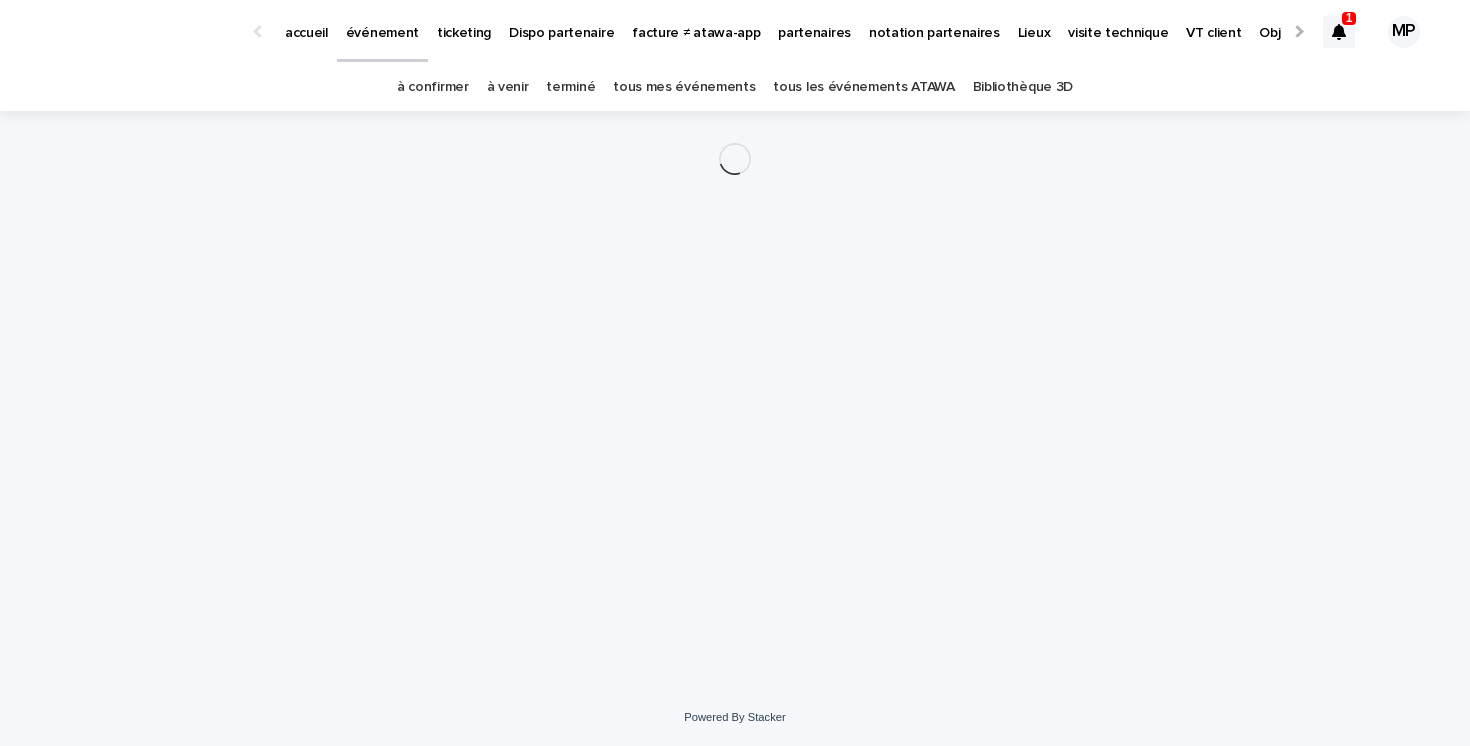 scroll, scrollTop: 0, scrollLeft: 0, axis: both 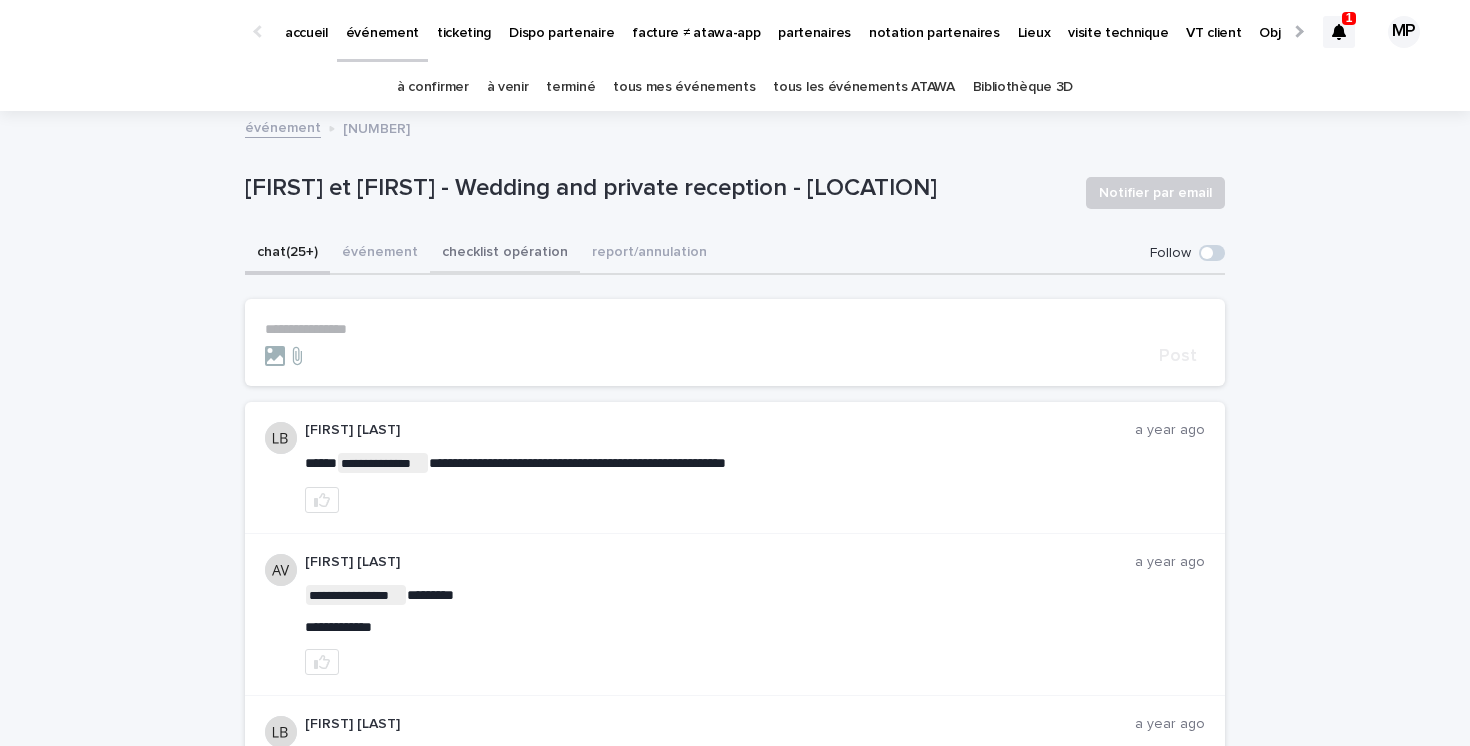 click on "checklist opération" at bounding box center [505, 254] 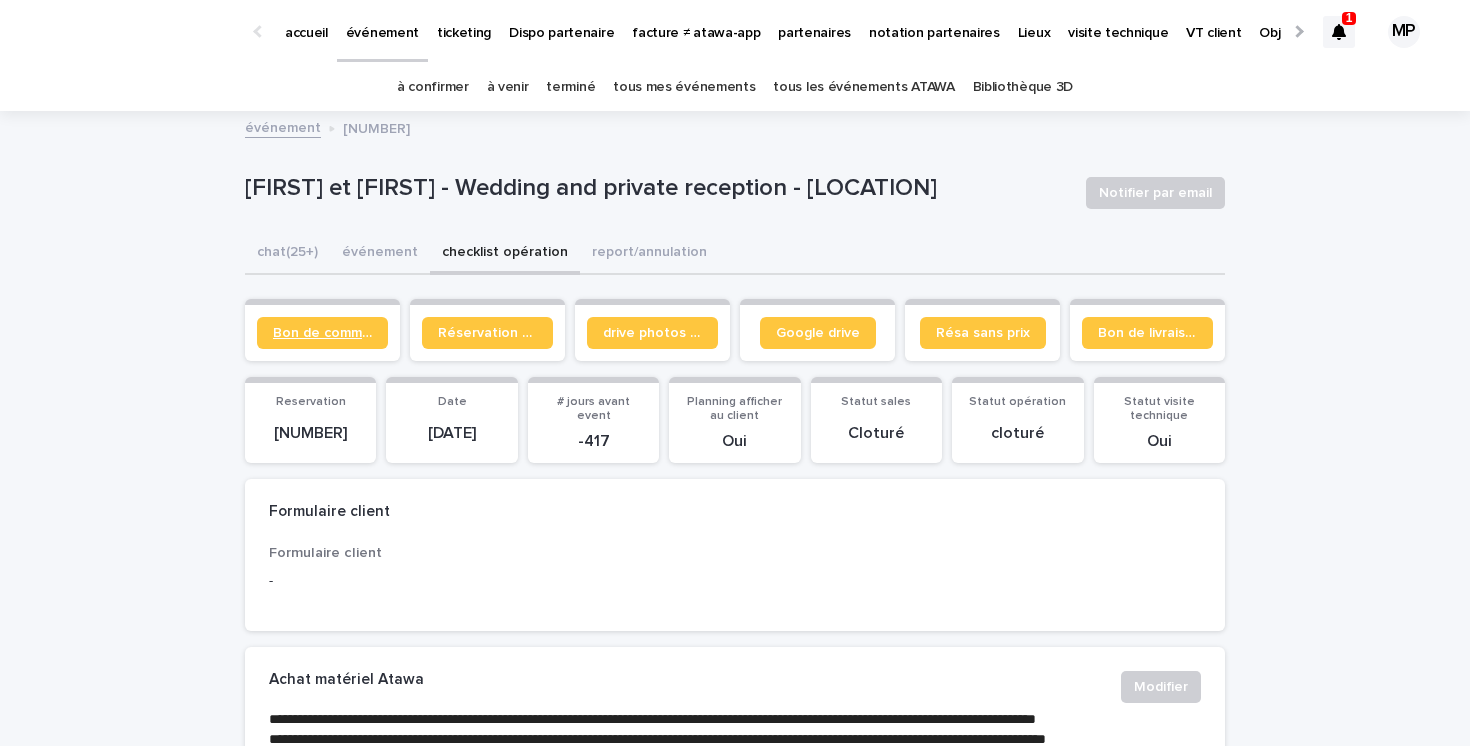 click on "Bon de commande" at bounding box center [322, 333] 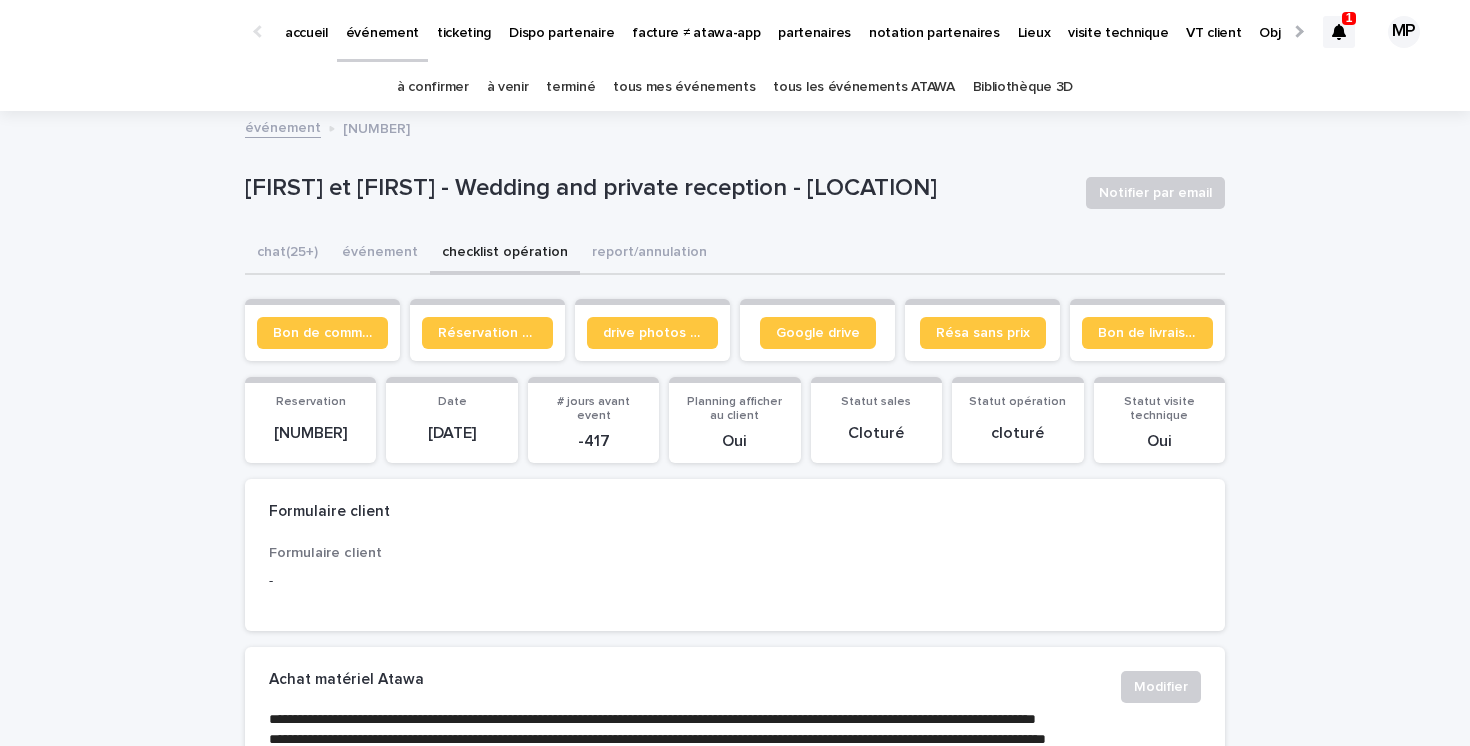 click on "tous les événements ATAWA" at bounding box center [863, 87] 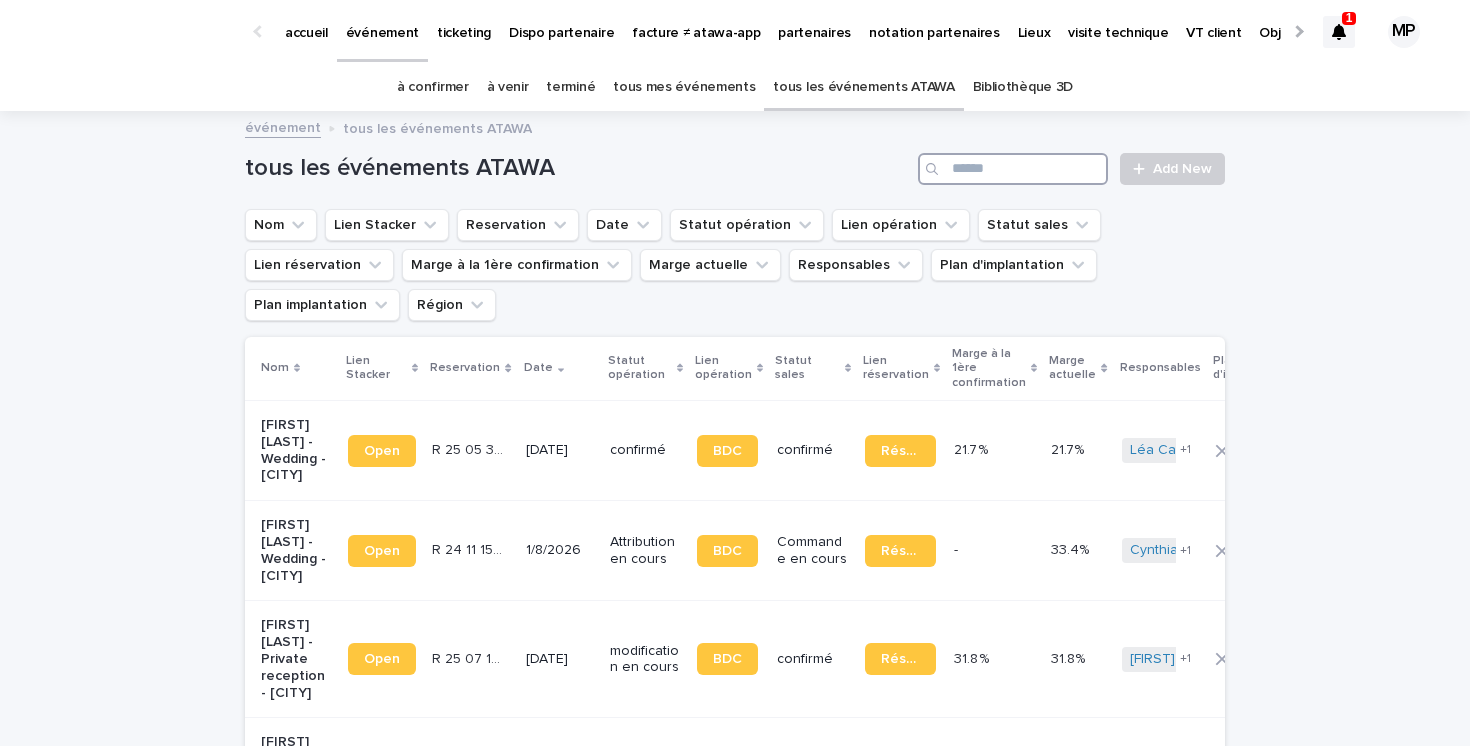 click at bounding box center (1013, 169) 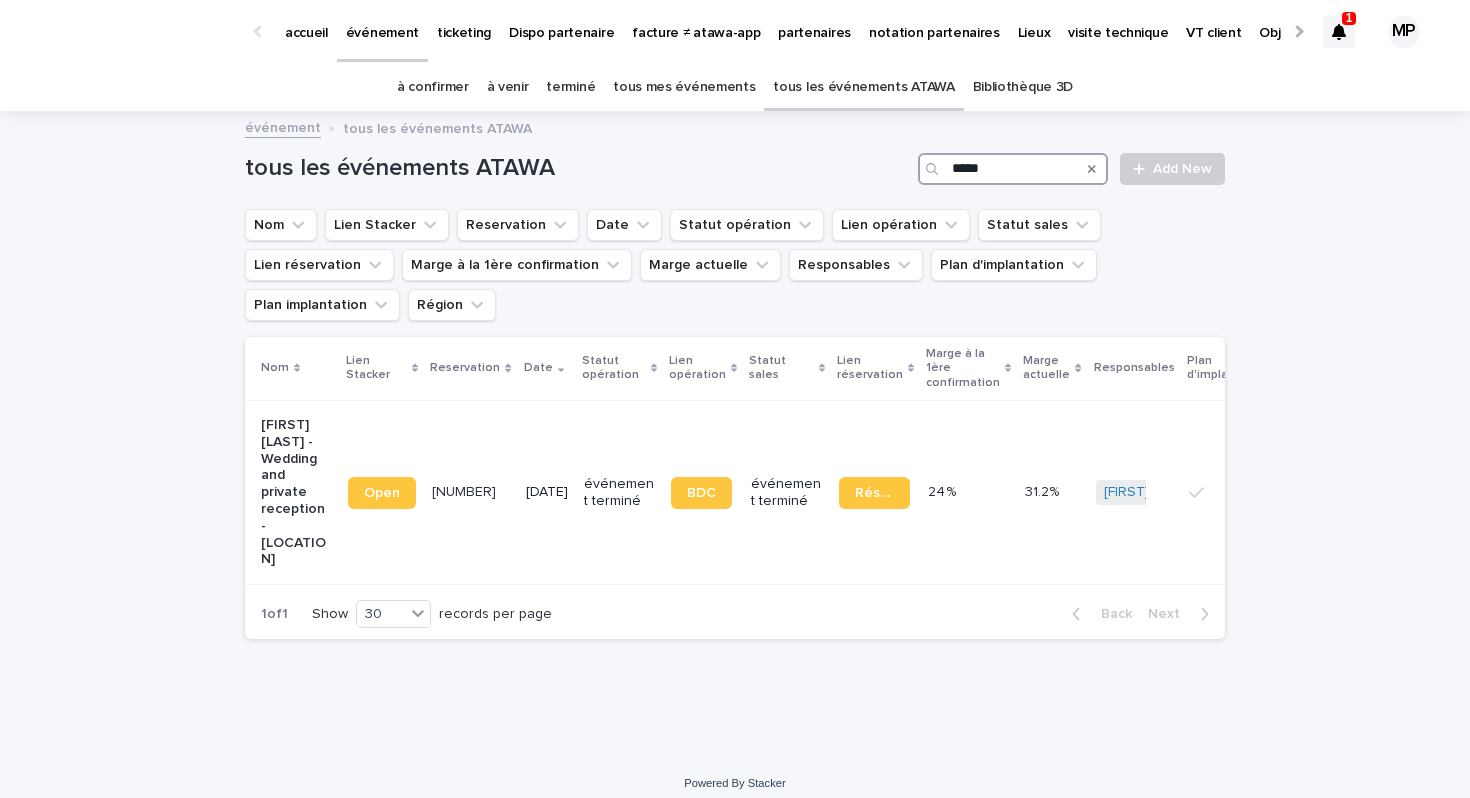 click on "*****" at bounding box center [1013, 169] 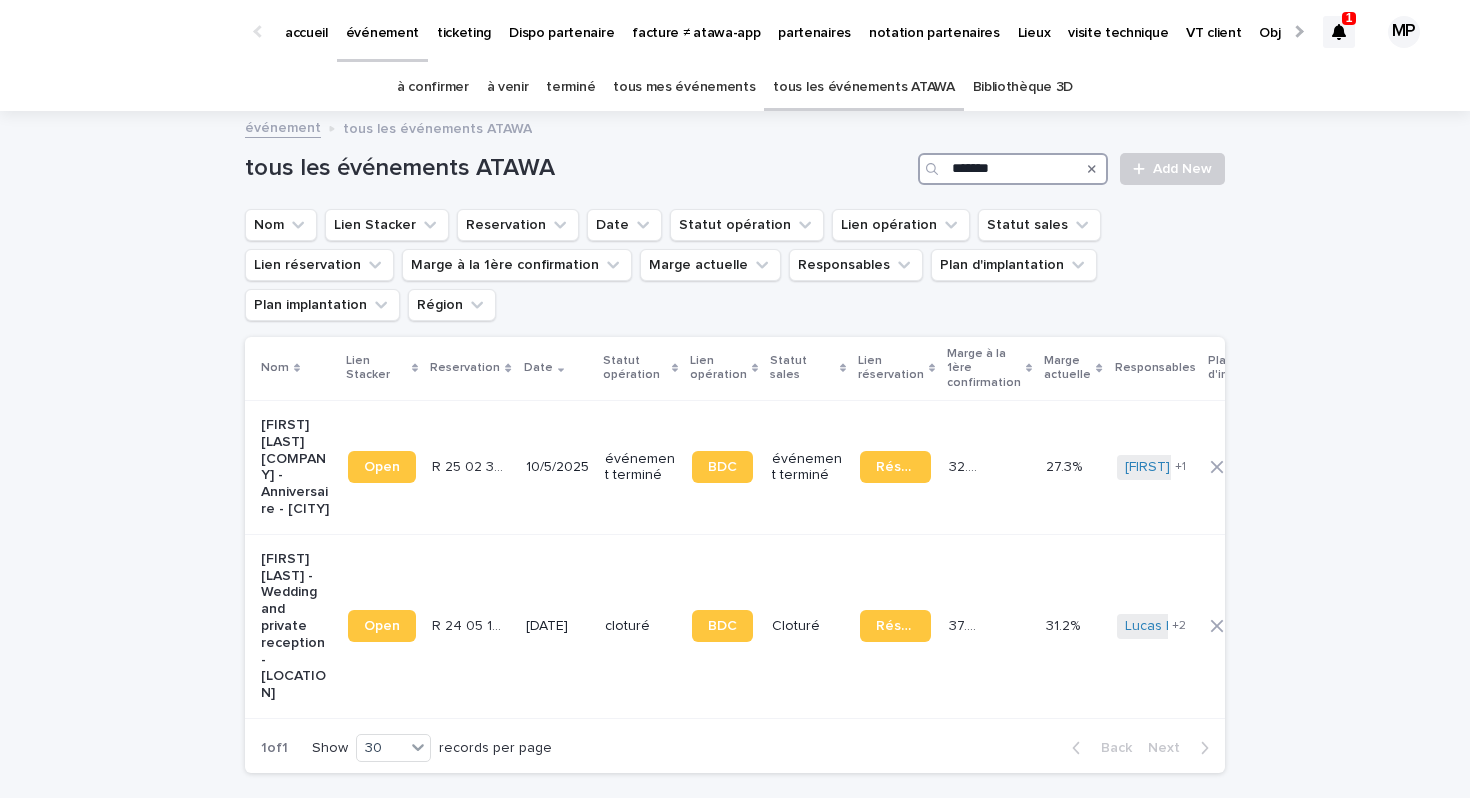 type on "*******" 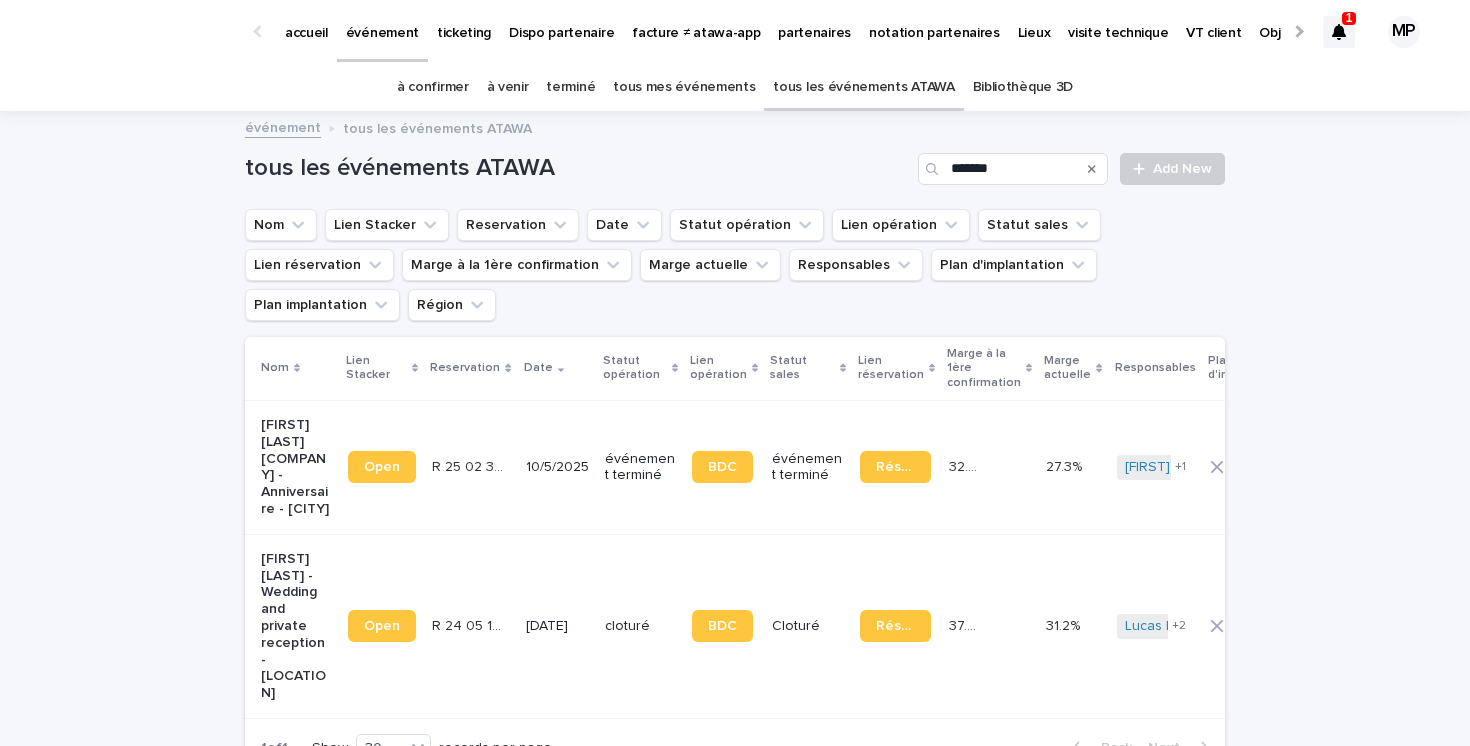 click on "[FIRST] [LAST] [COMPANY] - Anniversaire - [CITY]" at bounding box center [296, 467] 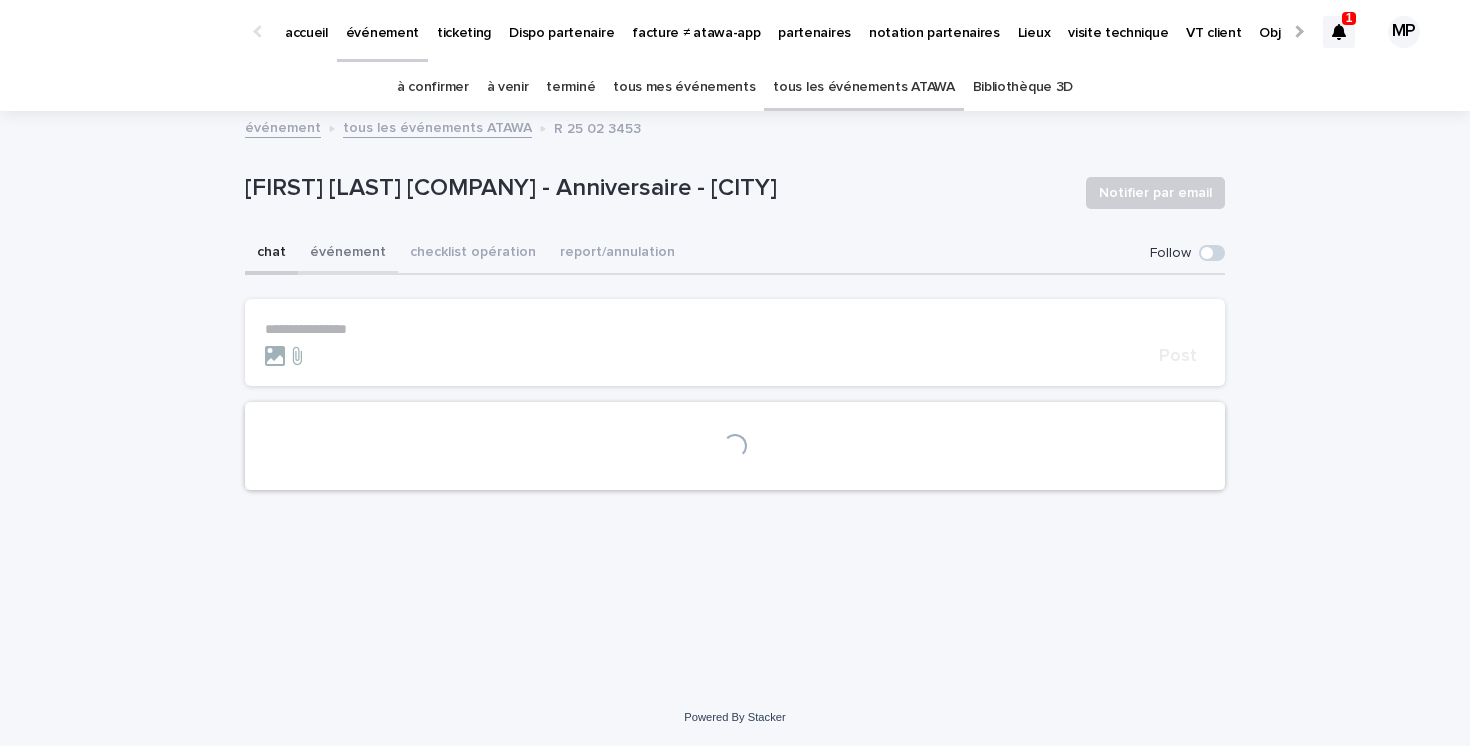 click on "événement" at bounding box center [348, 254] 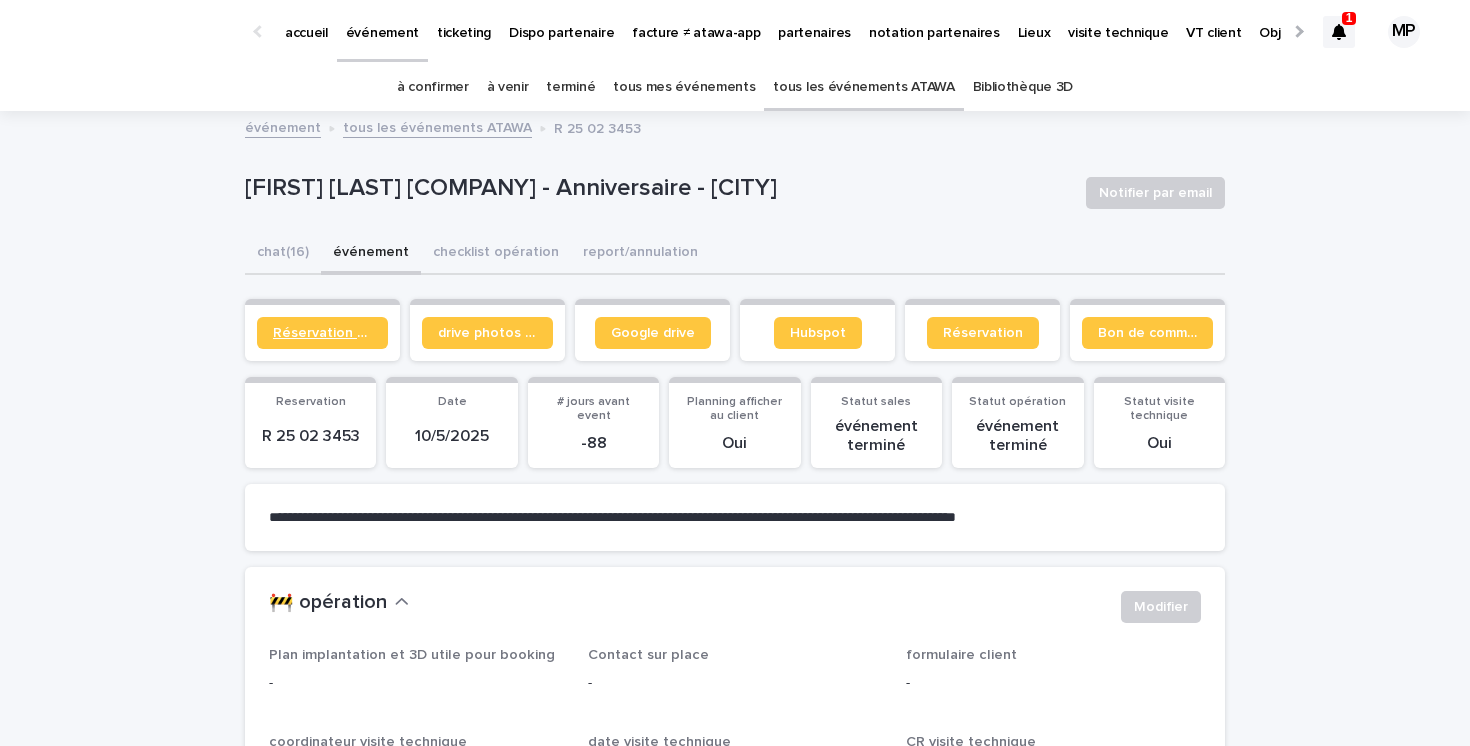 click on "Réservation client" at bounding box center (322, 333) 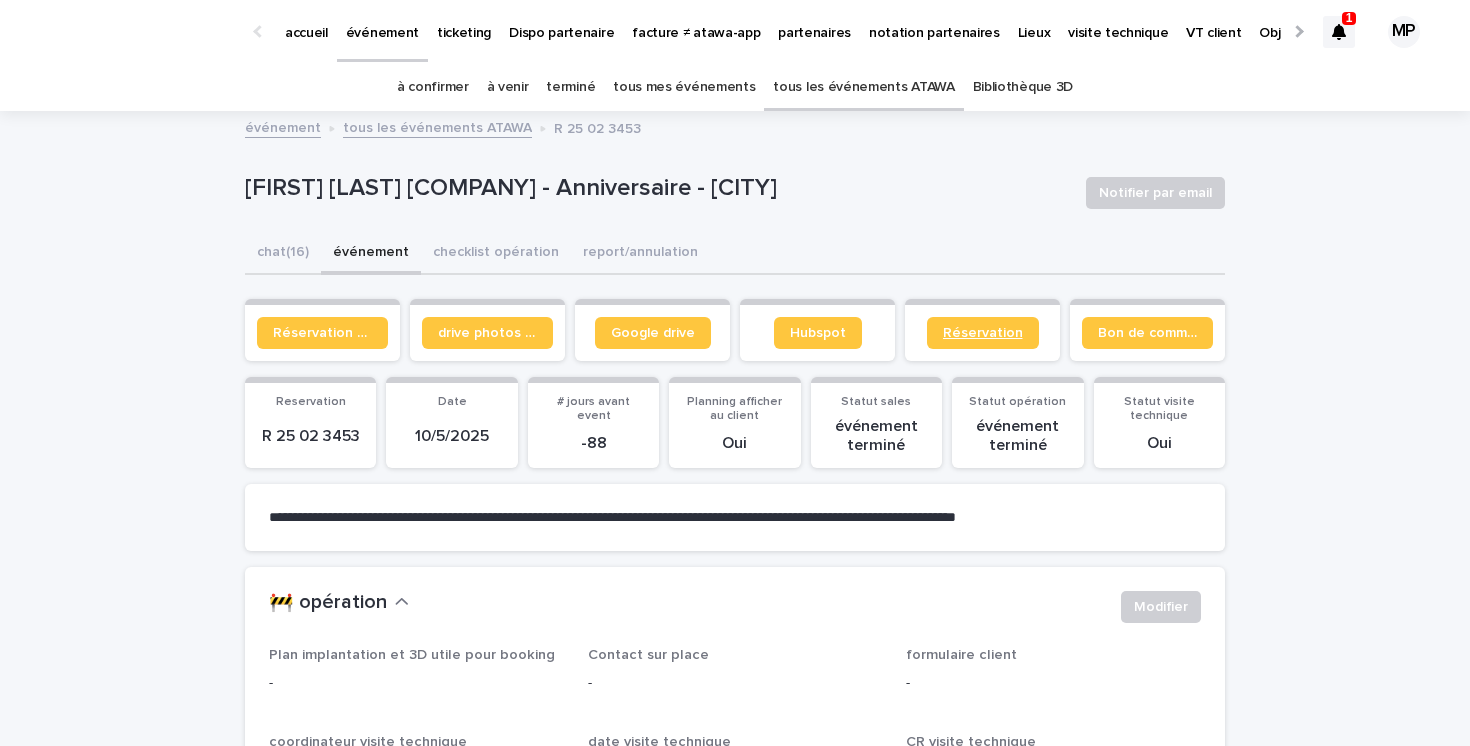 click on "Réservation" at bounding box center [983, 333] 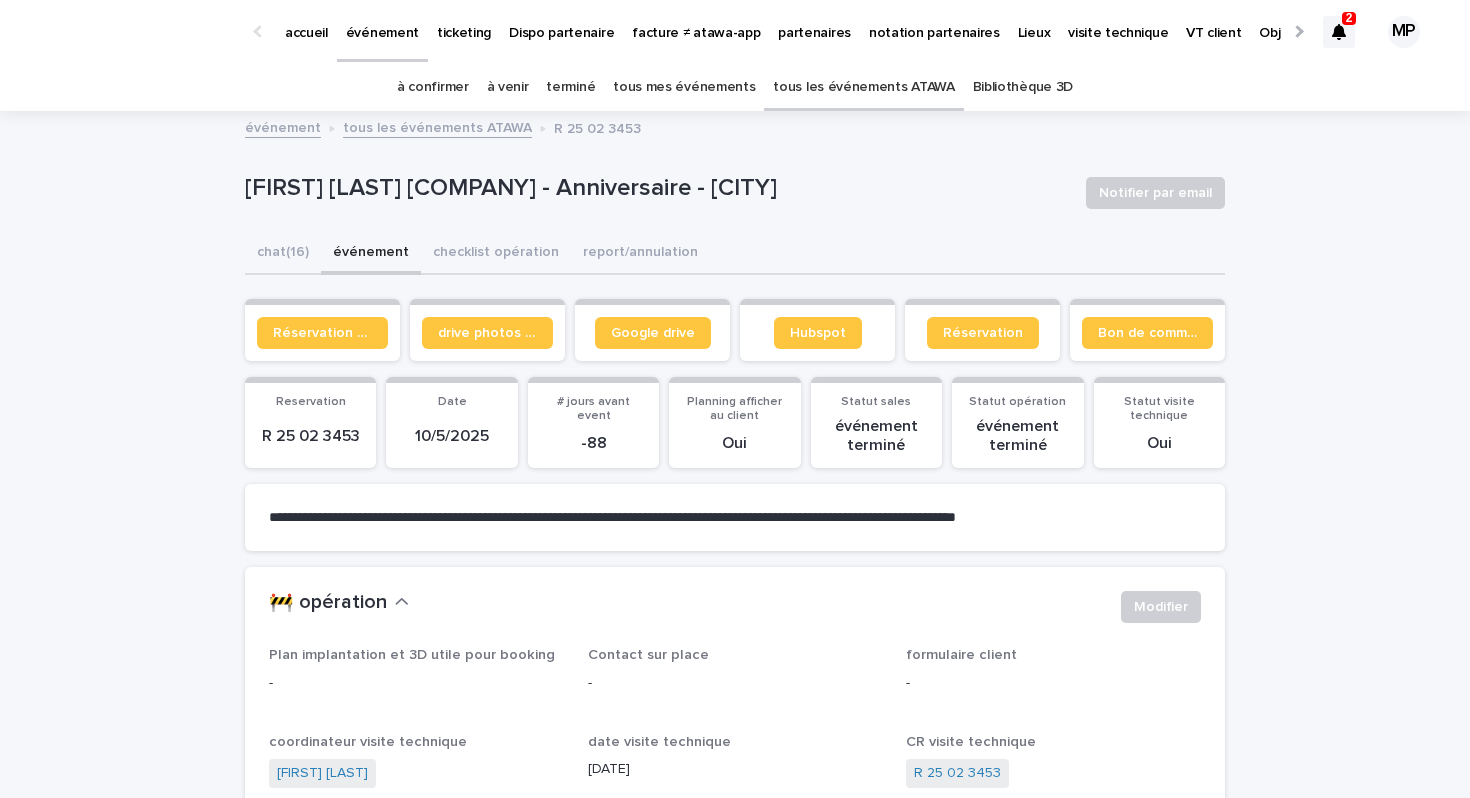 click on "tous les événements ATAWA" at bounding box center [863, 87] 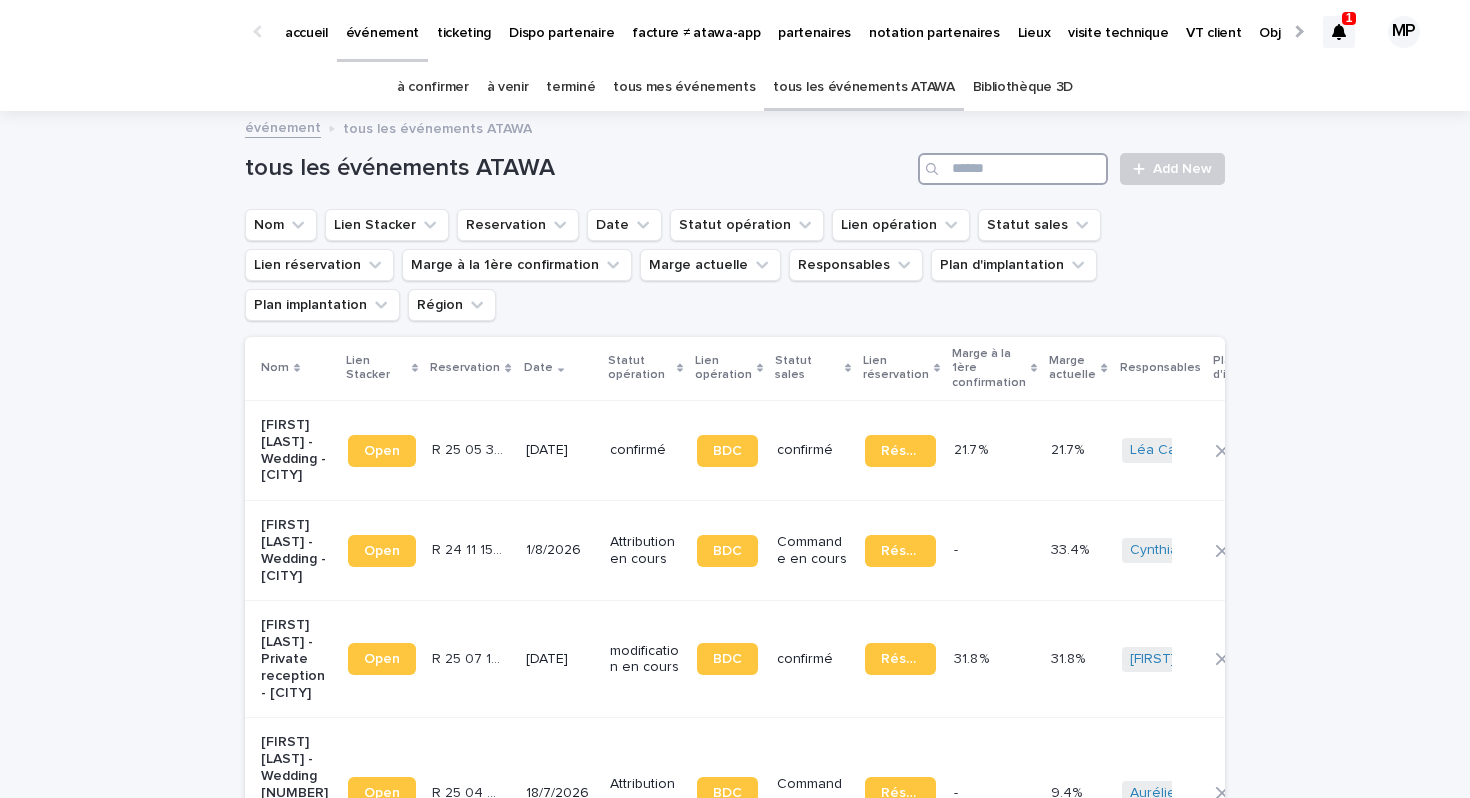 click at bounding box center (1013, 169) 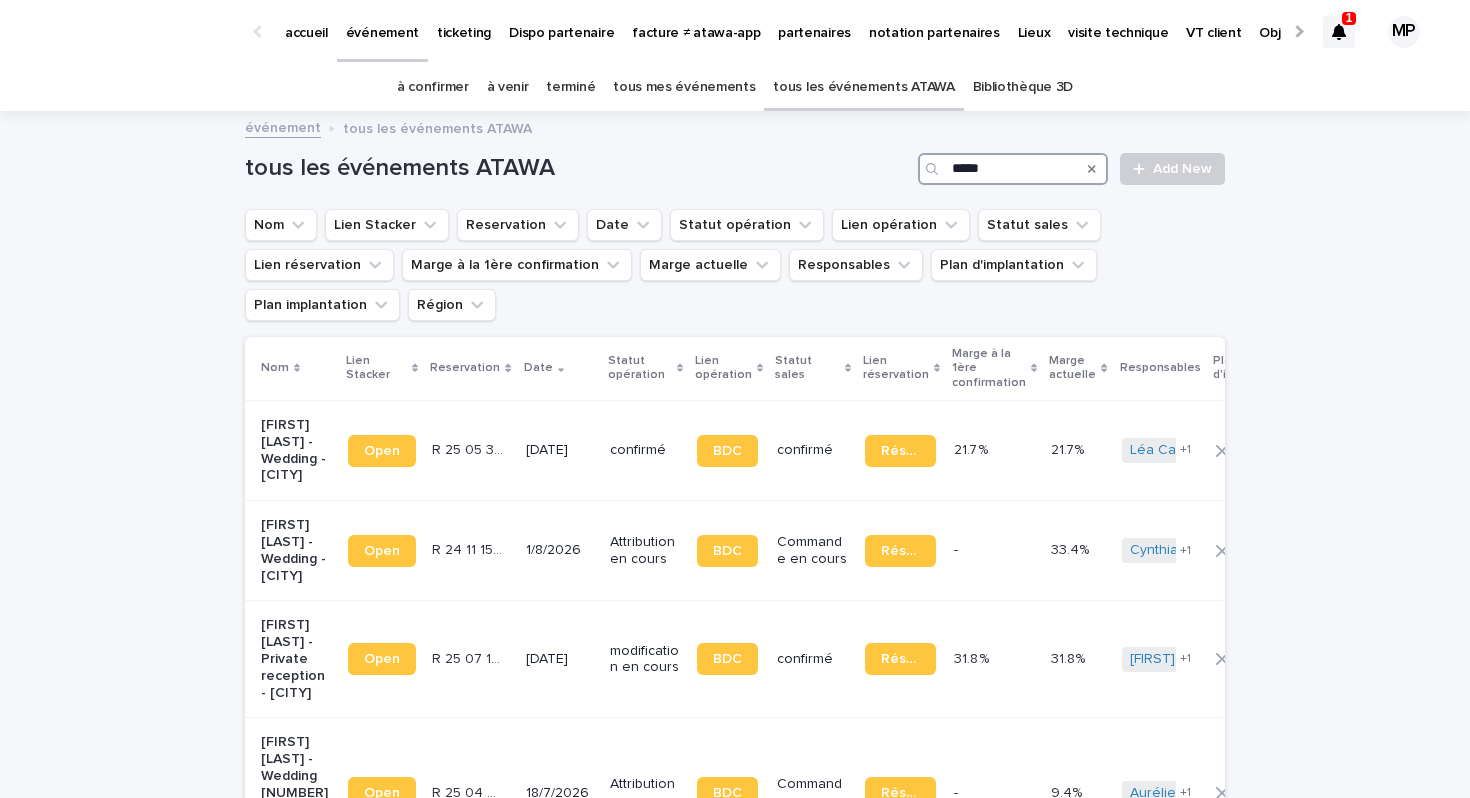 type on "******" 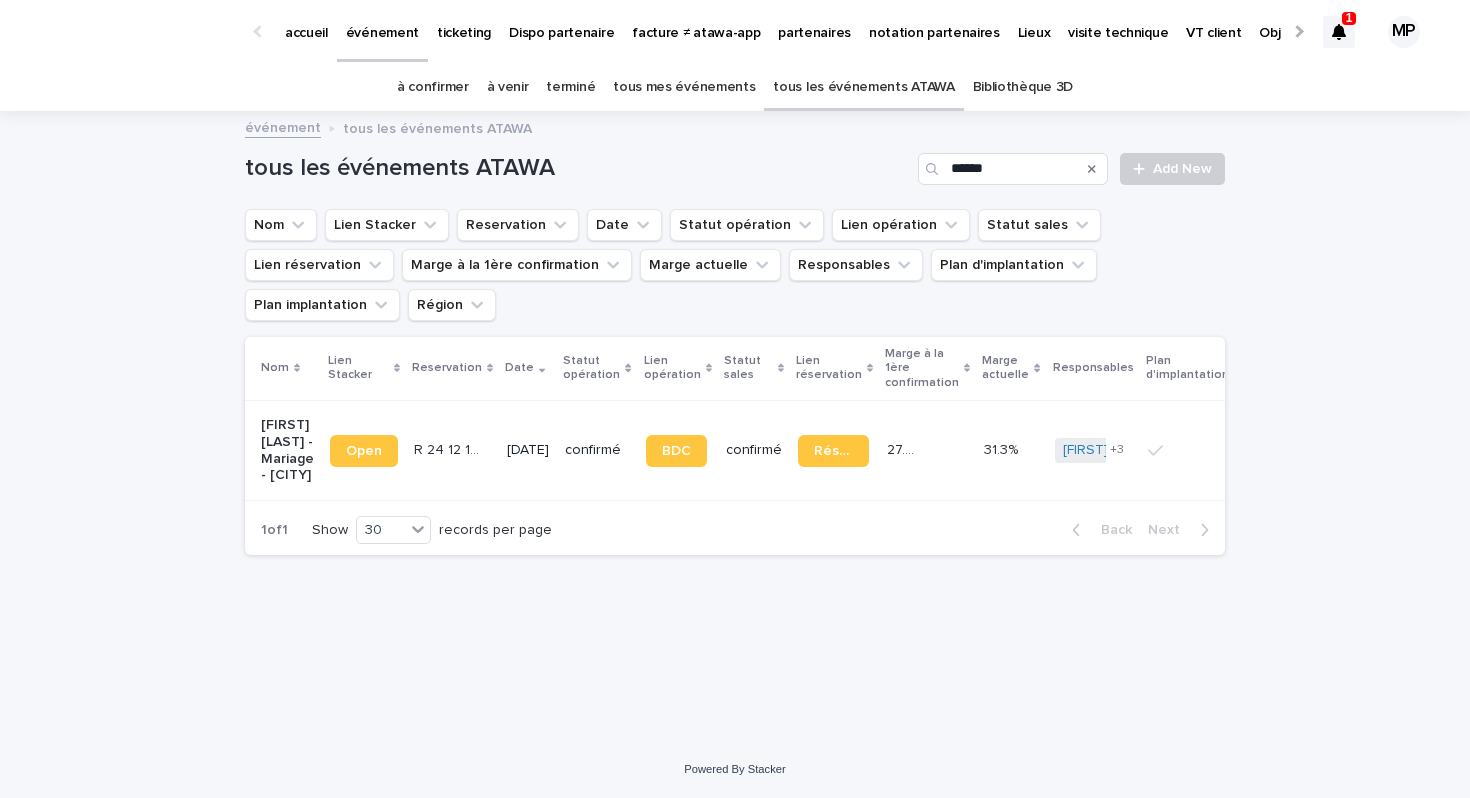 click on "[FIRST] [LAST] - Mariage - [CITY]" at bounding box center (287, 450) 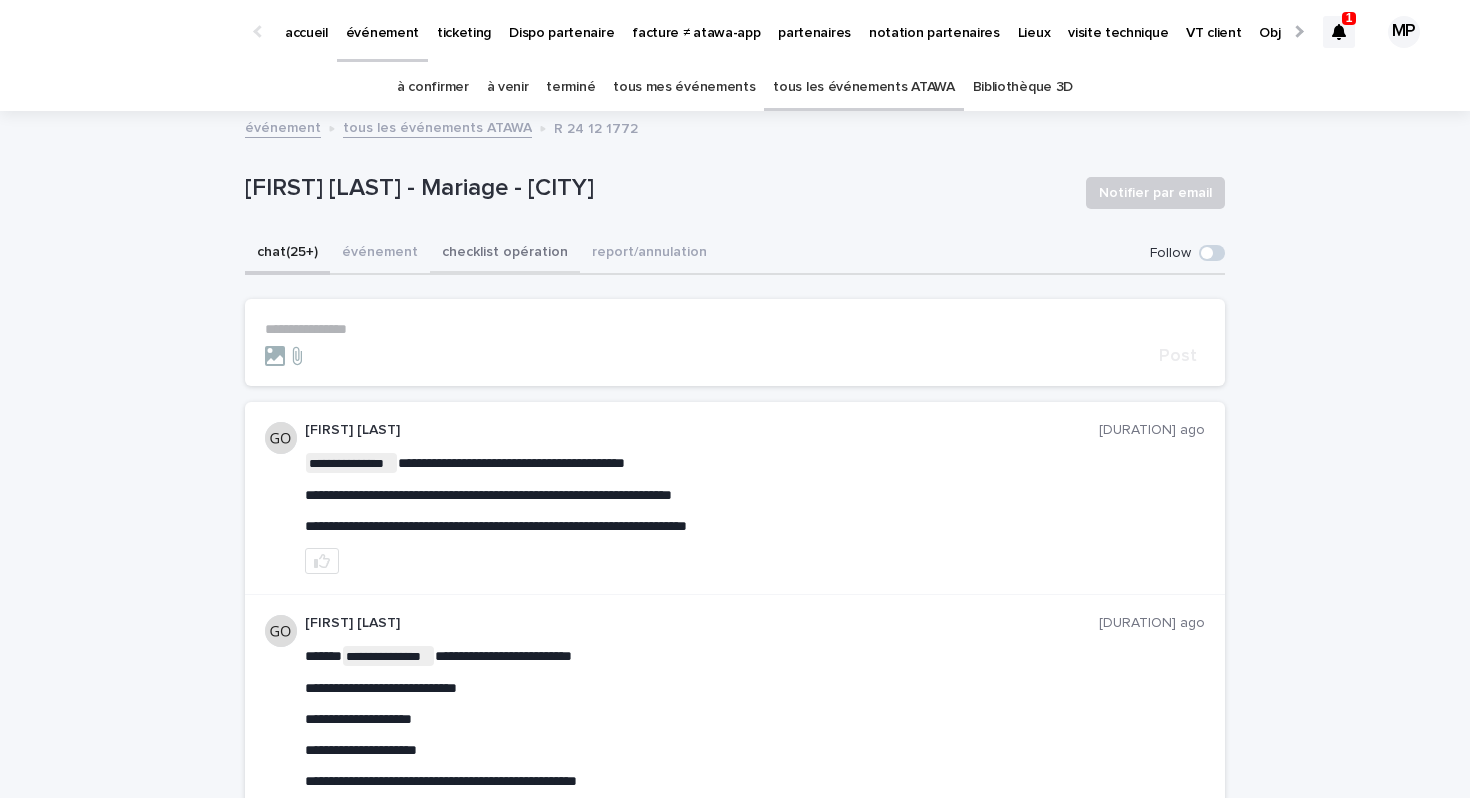 click on "checklist opération" at bounding box center (505, 254) 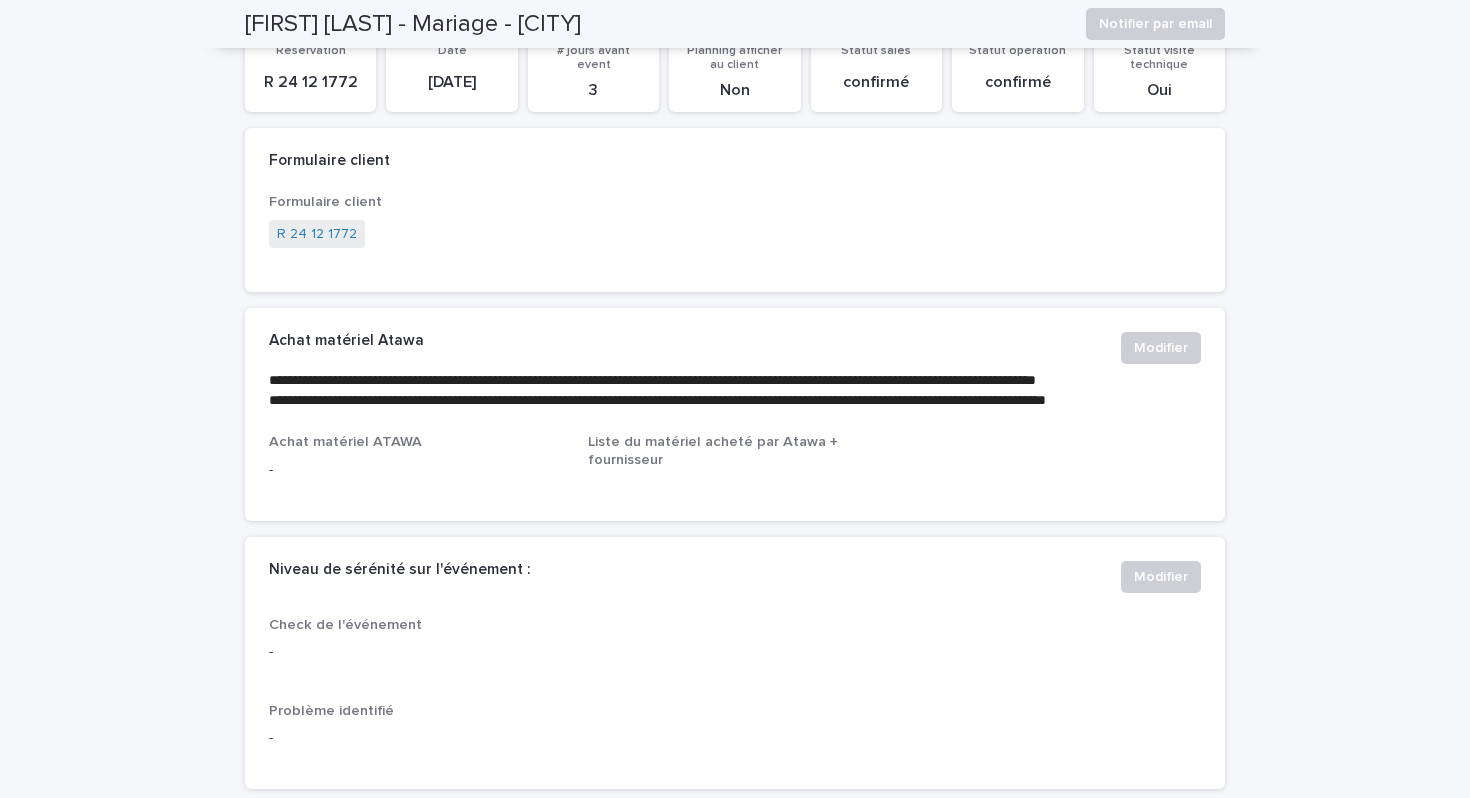 scroll, scrollTop: 0, scrollLeft: 0, axis: both 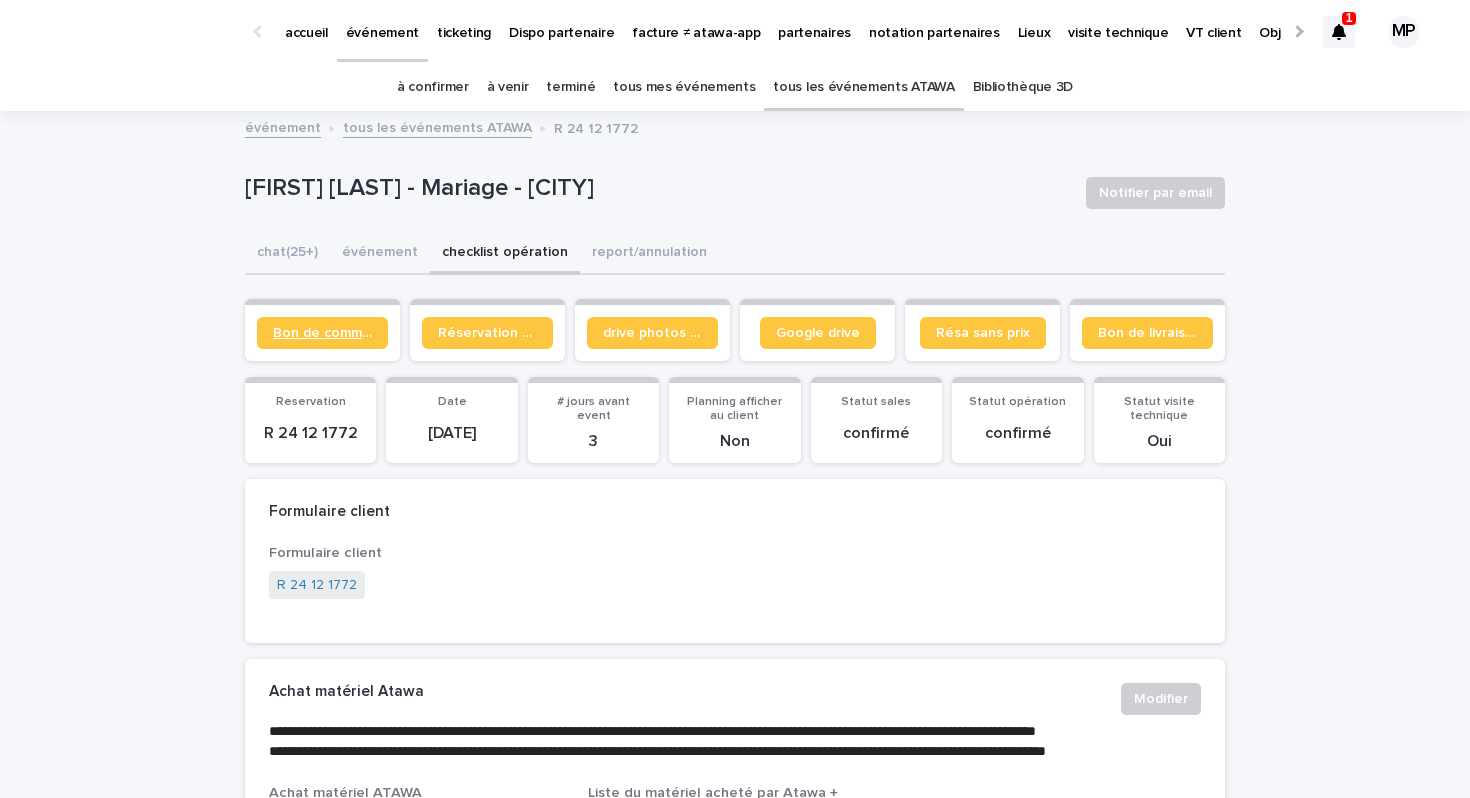 click on "Bon de commande" at bounding box center [322, 333] 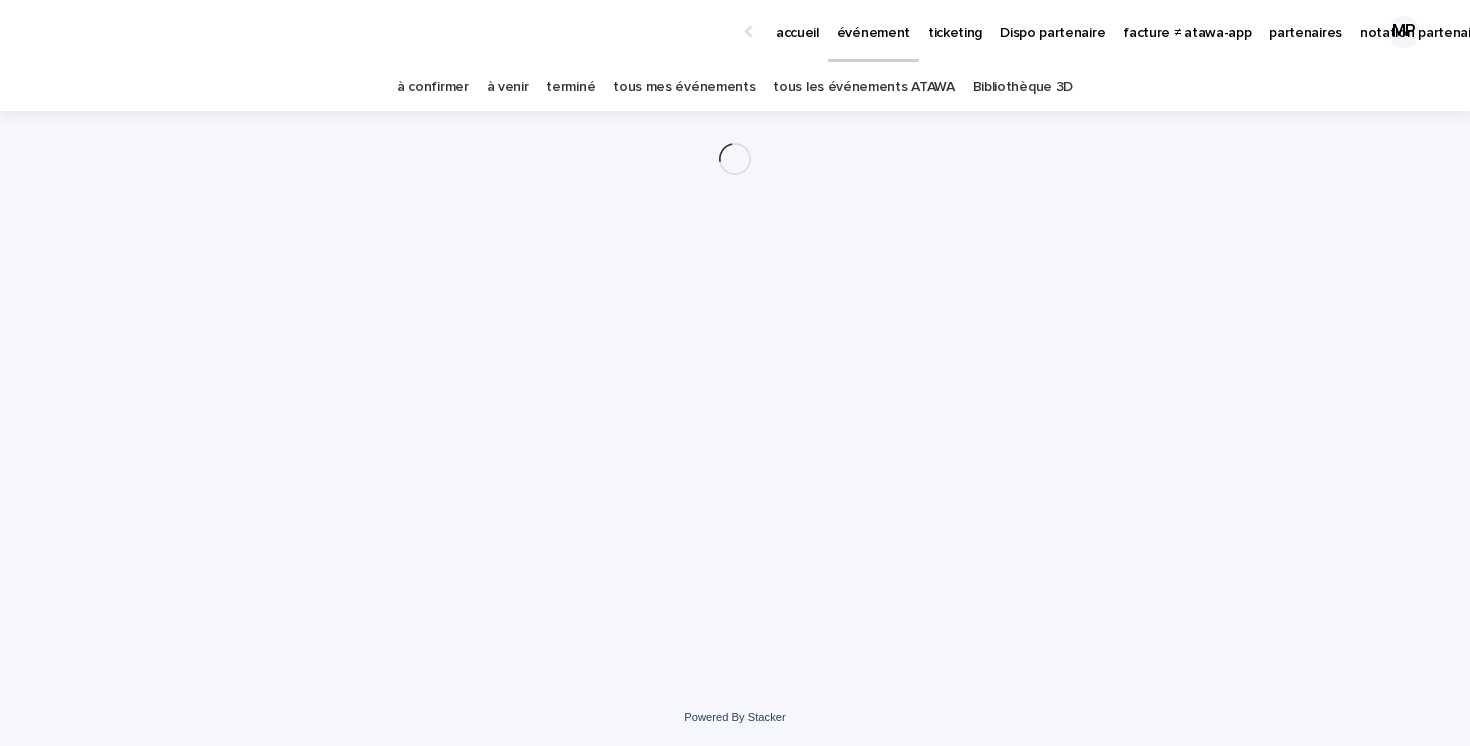 scroll, scrollTop: 0, scrollLeft: 0, axis: both 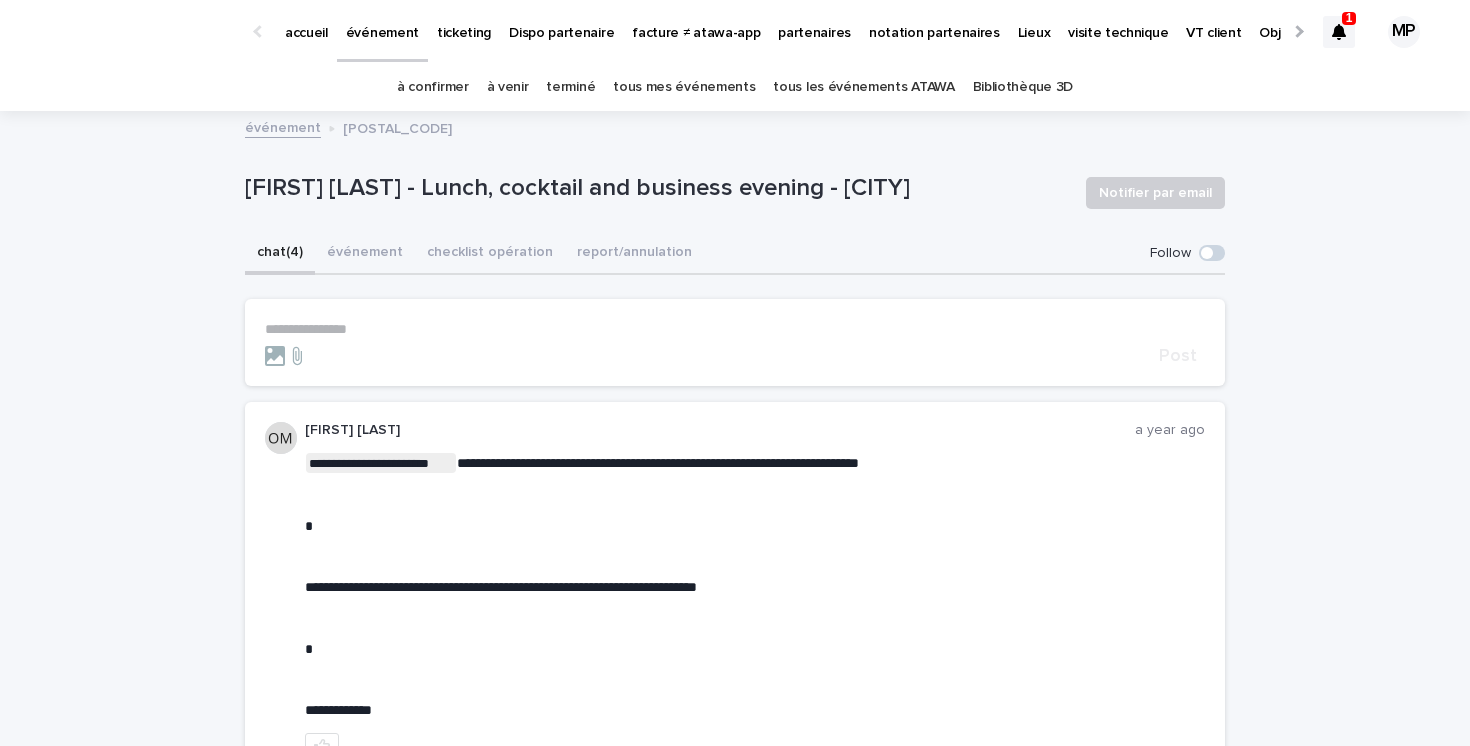 click on "**********" at bounding box center [735, 329] 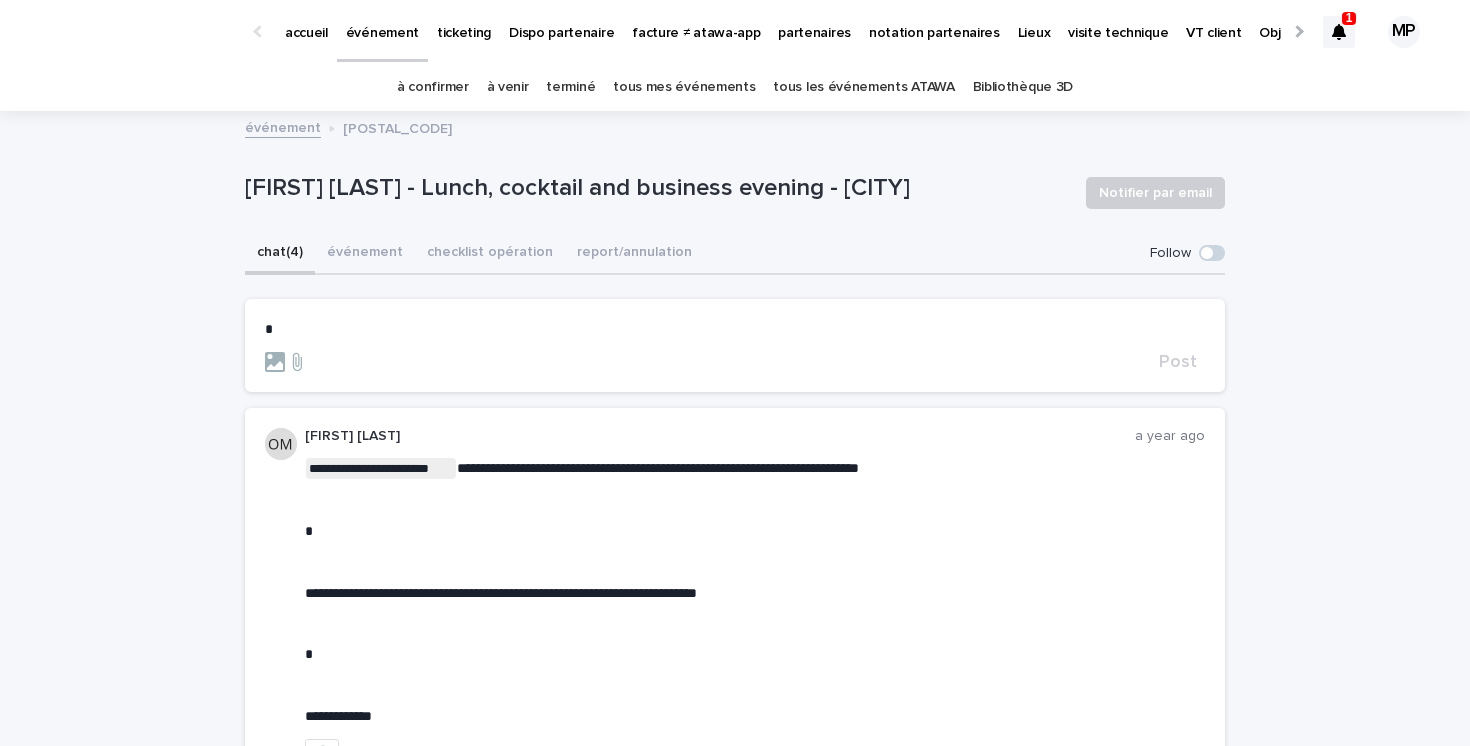 type 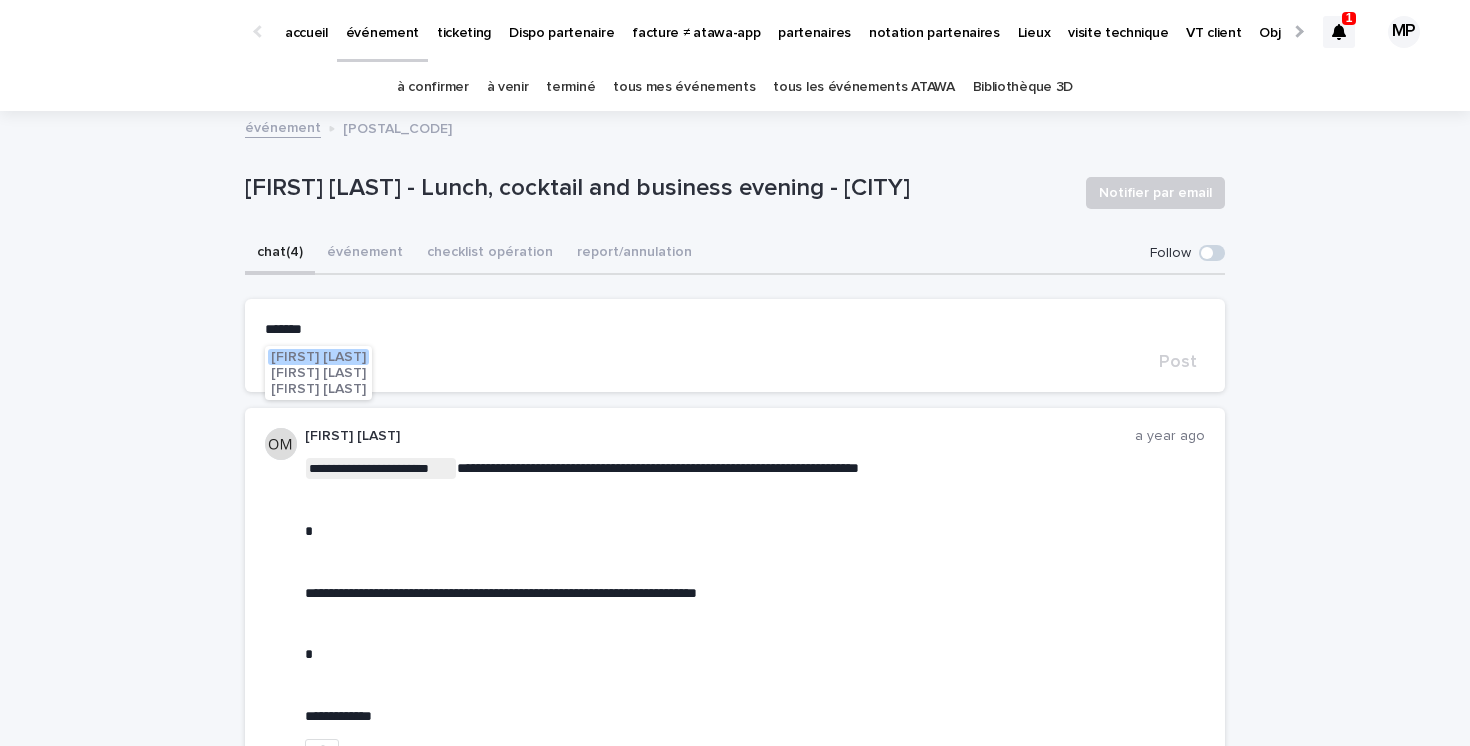 click on "[FIRST] [LAST]" at bounding box center [318, 357] 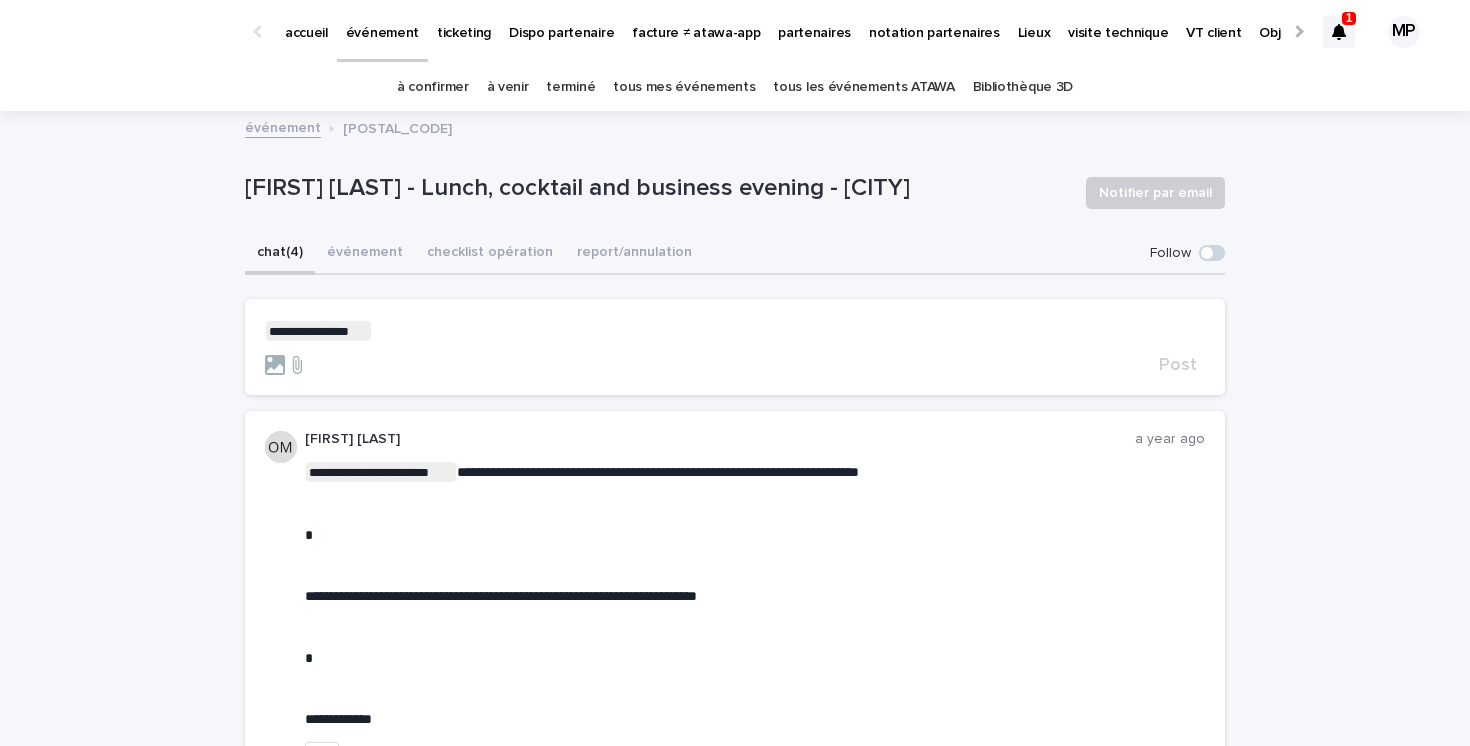 click on "**********" at bounding box center [735, 331] 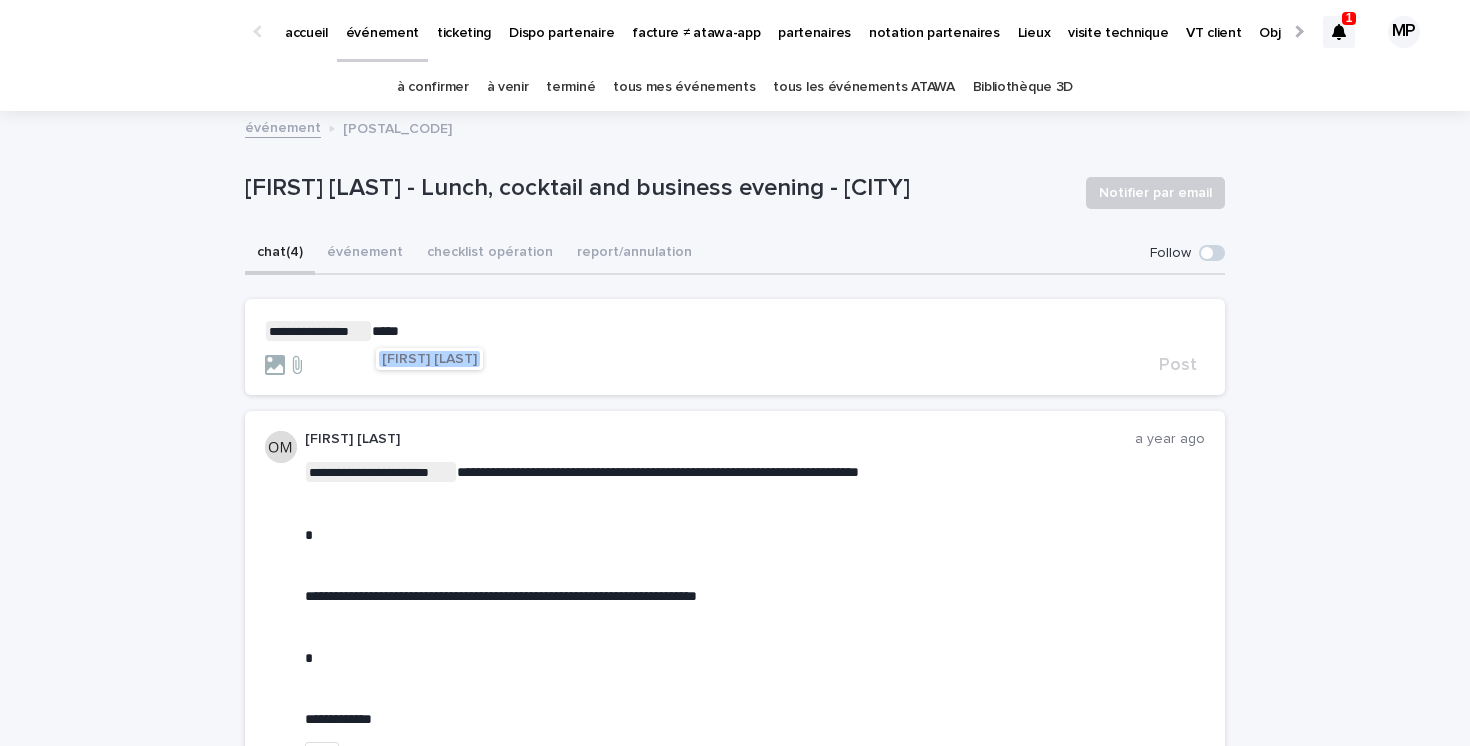 click on "Lea Hiriart-Urruty" at bounding box center [429, 359] 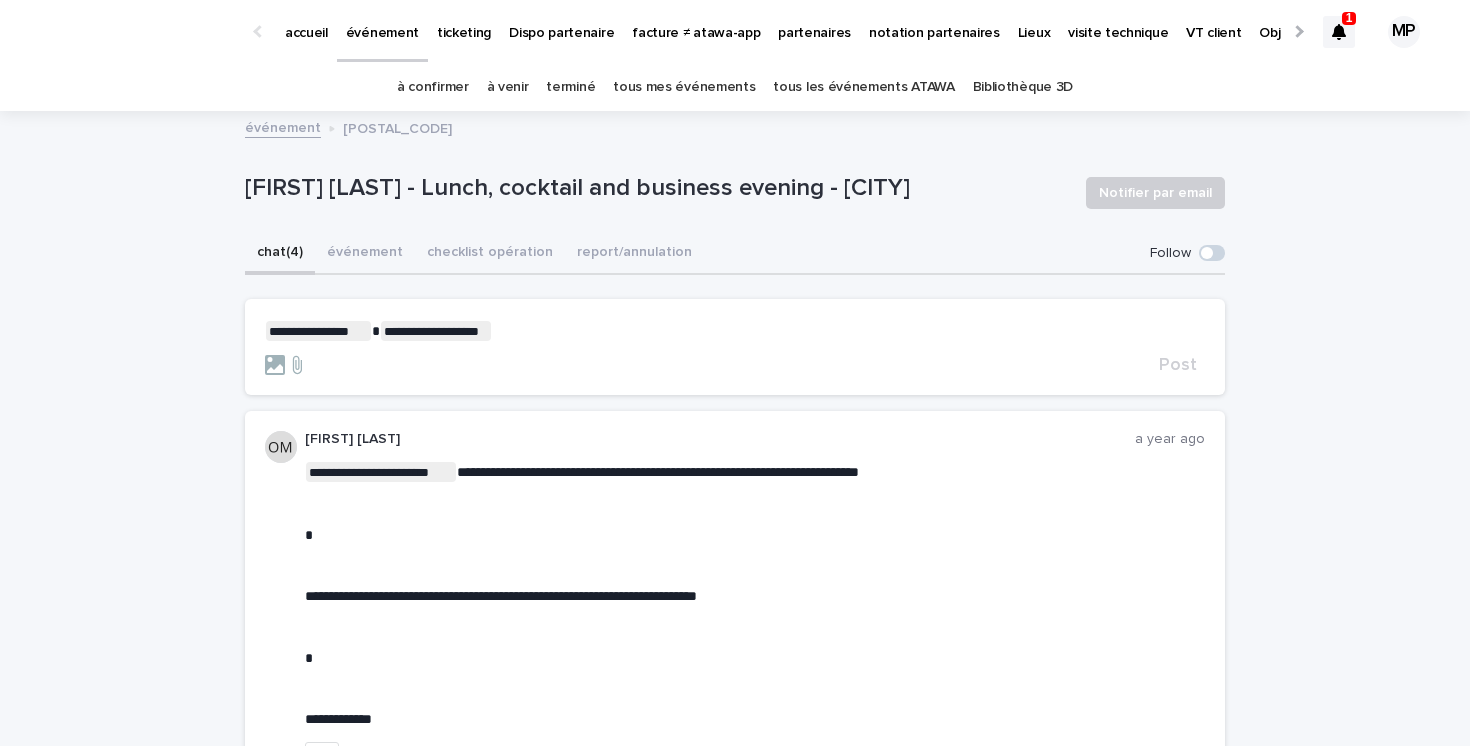 click on "**********" at bounding box center (735, 331) 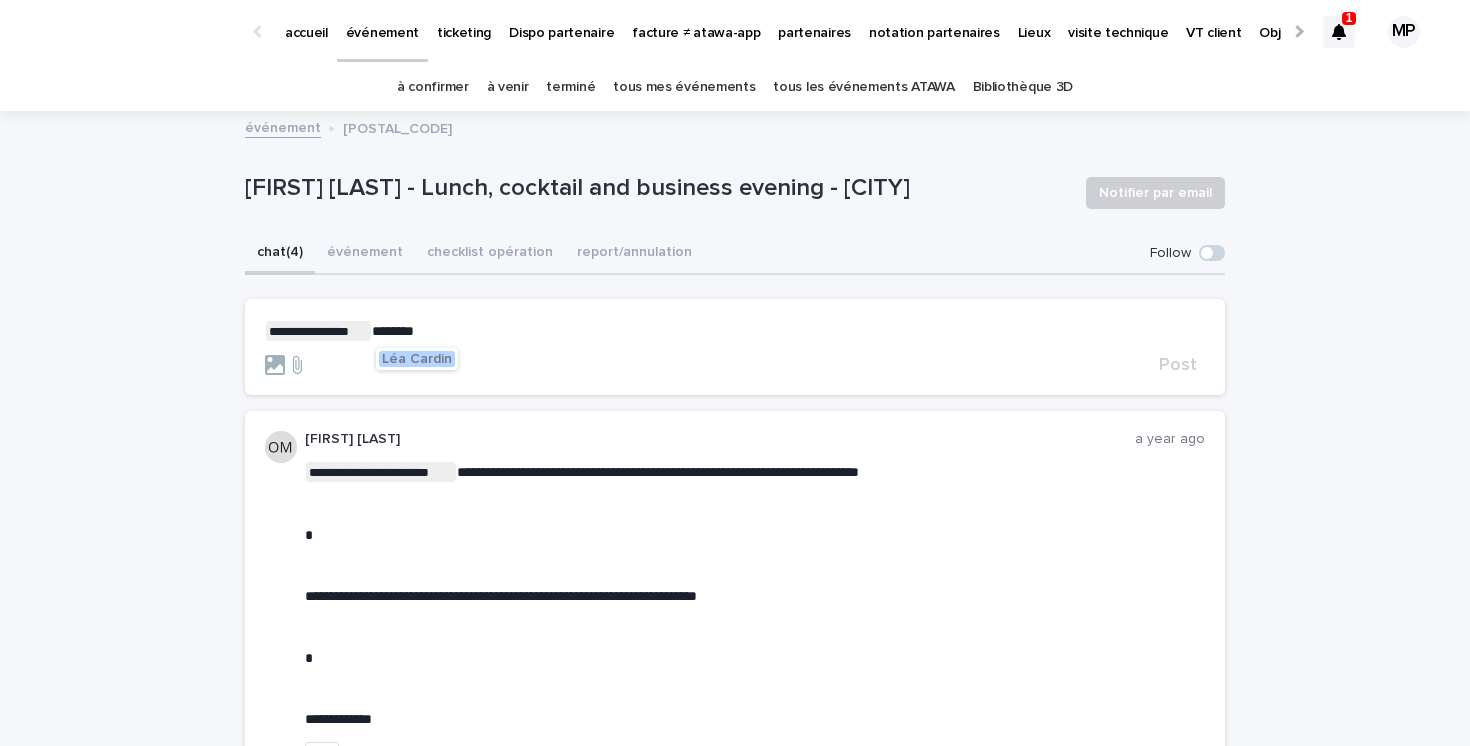 click at bounding box center [708, 365] 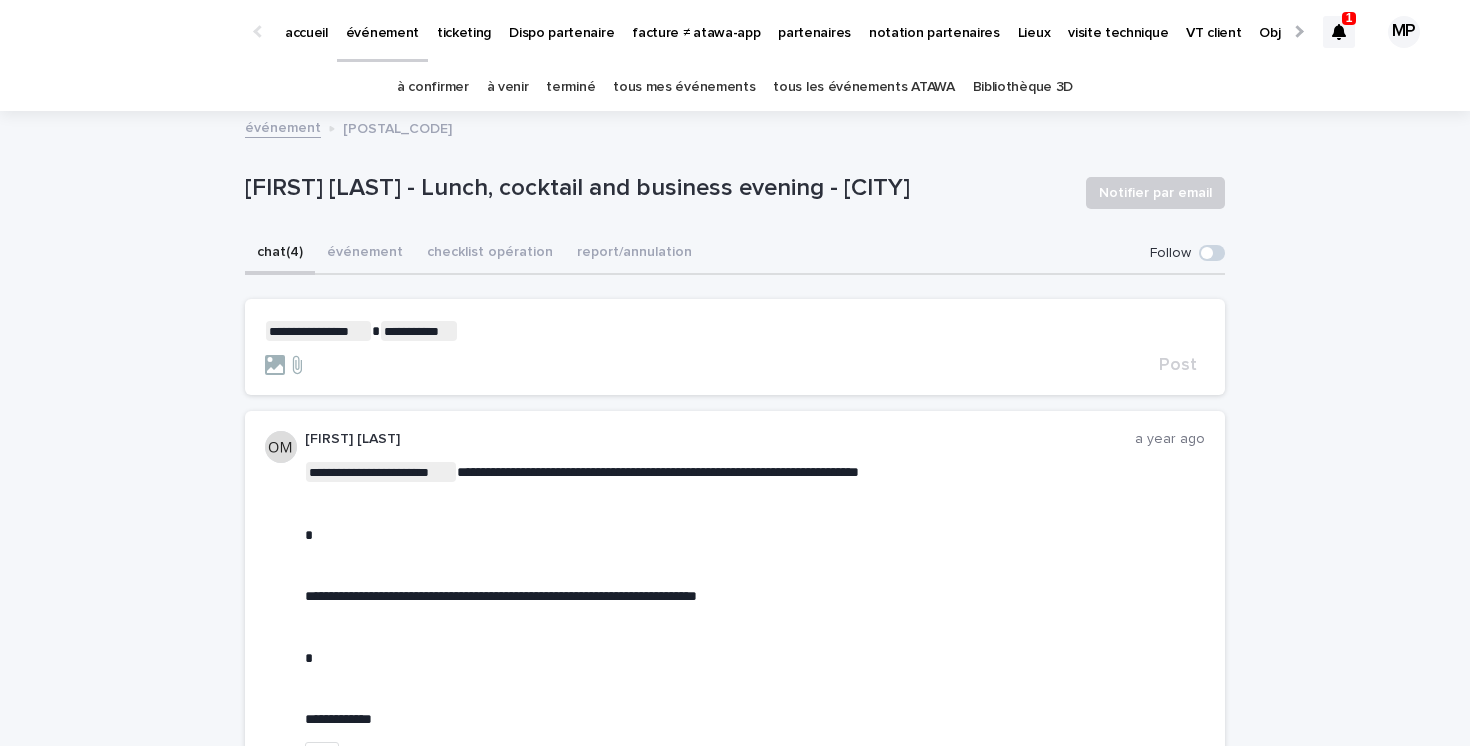 click on "**********" at bounding box center (735, 331) 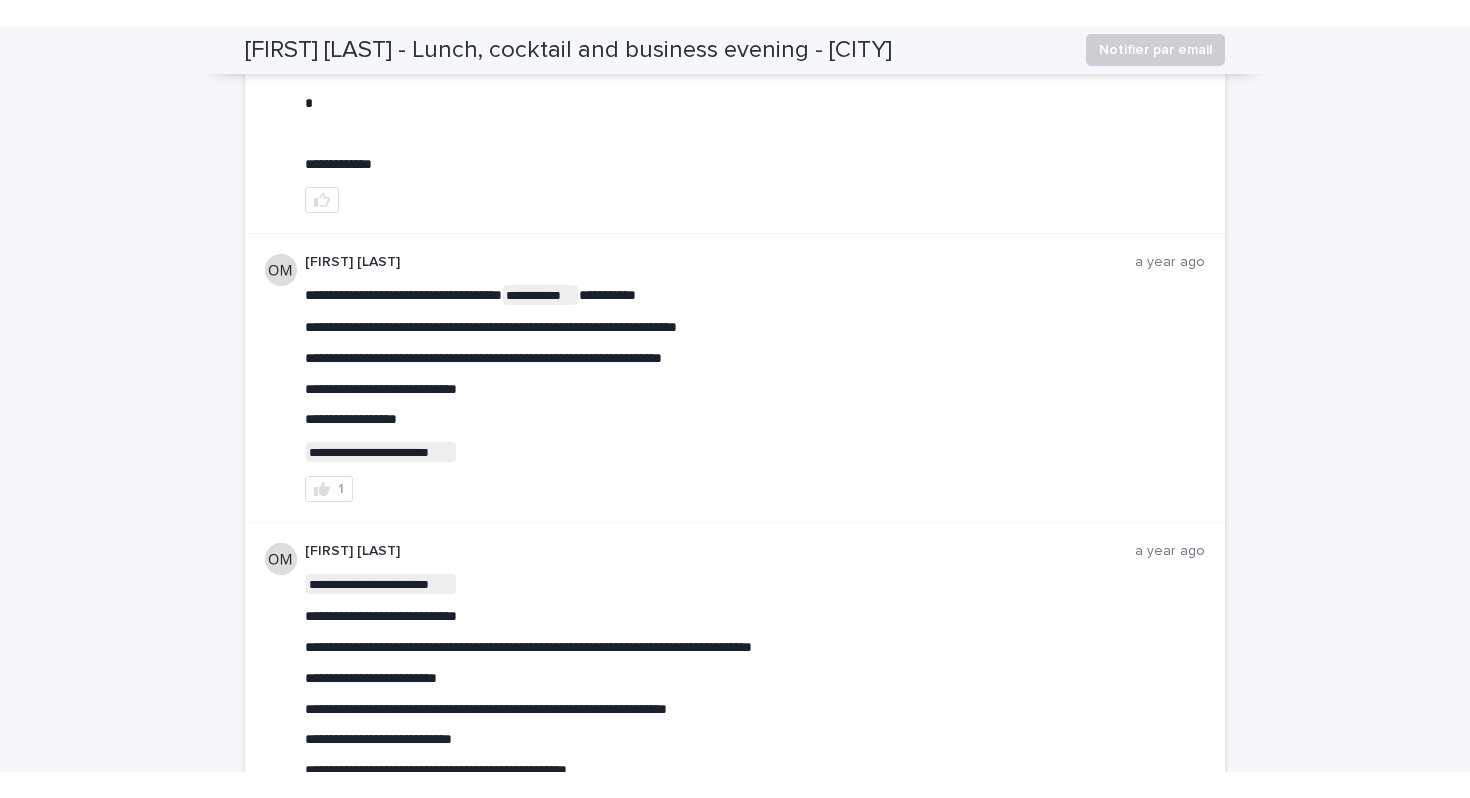 scroll, scrollTop: 0, scrollLeft: 0, axis: both 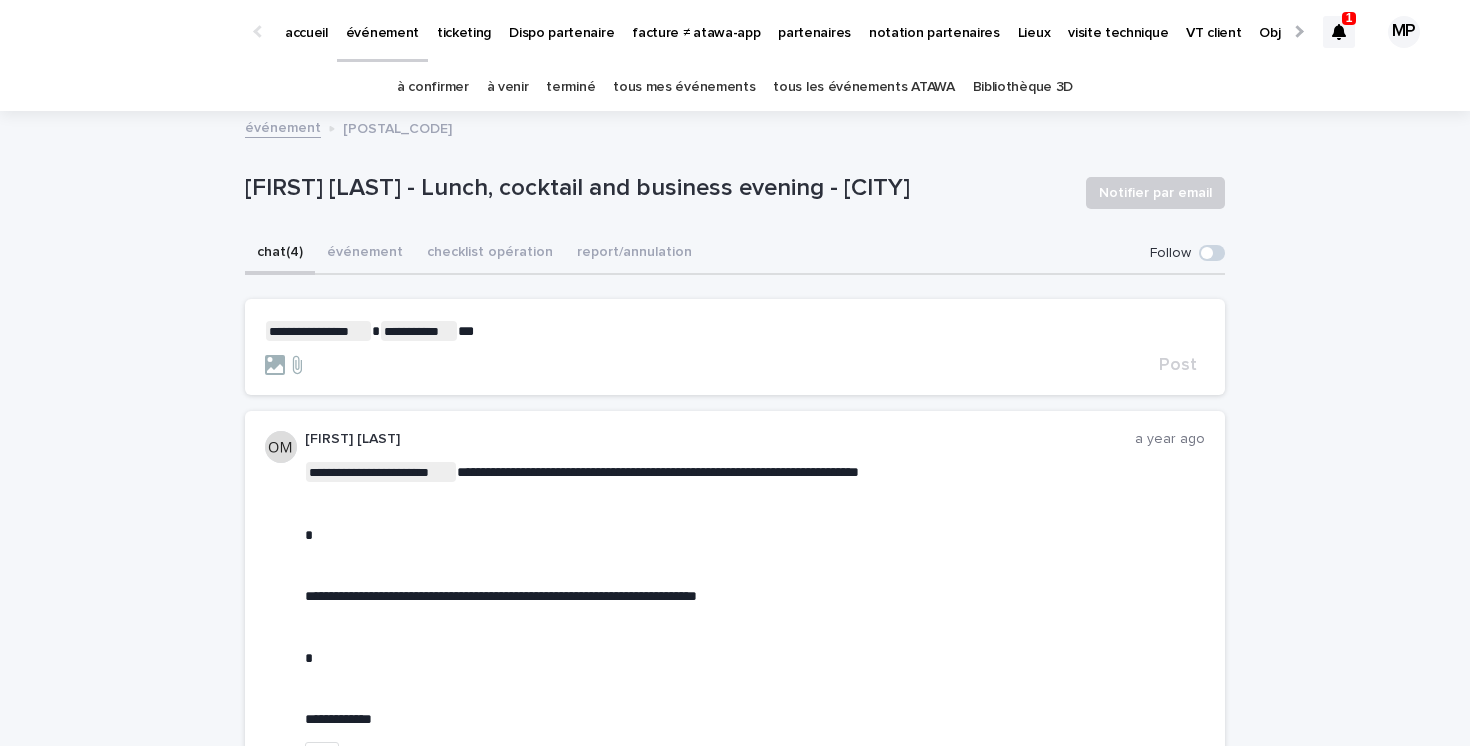 click on "**********" at bounding box center [735, 331] 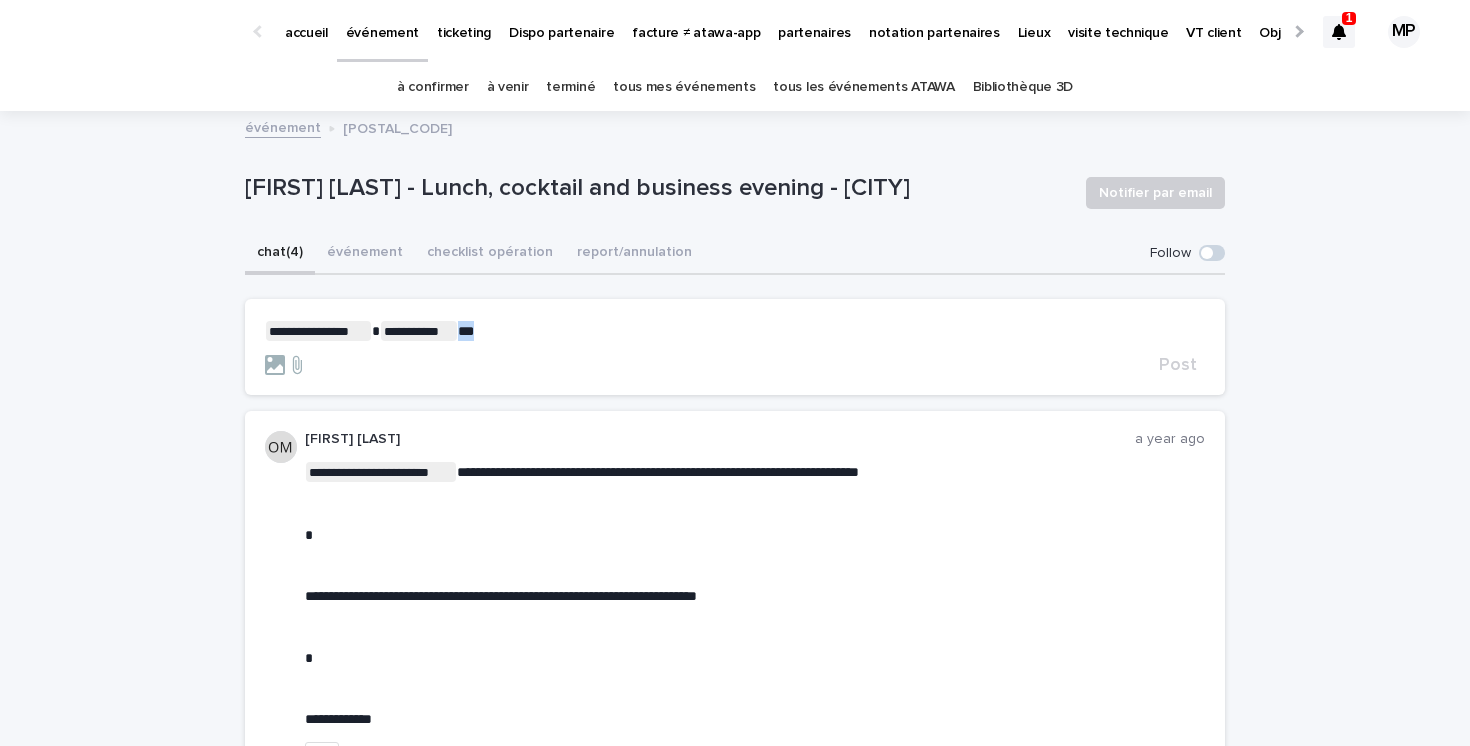 click on "**********" at bounding box center [735, 331] 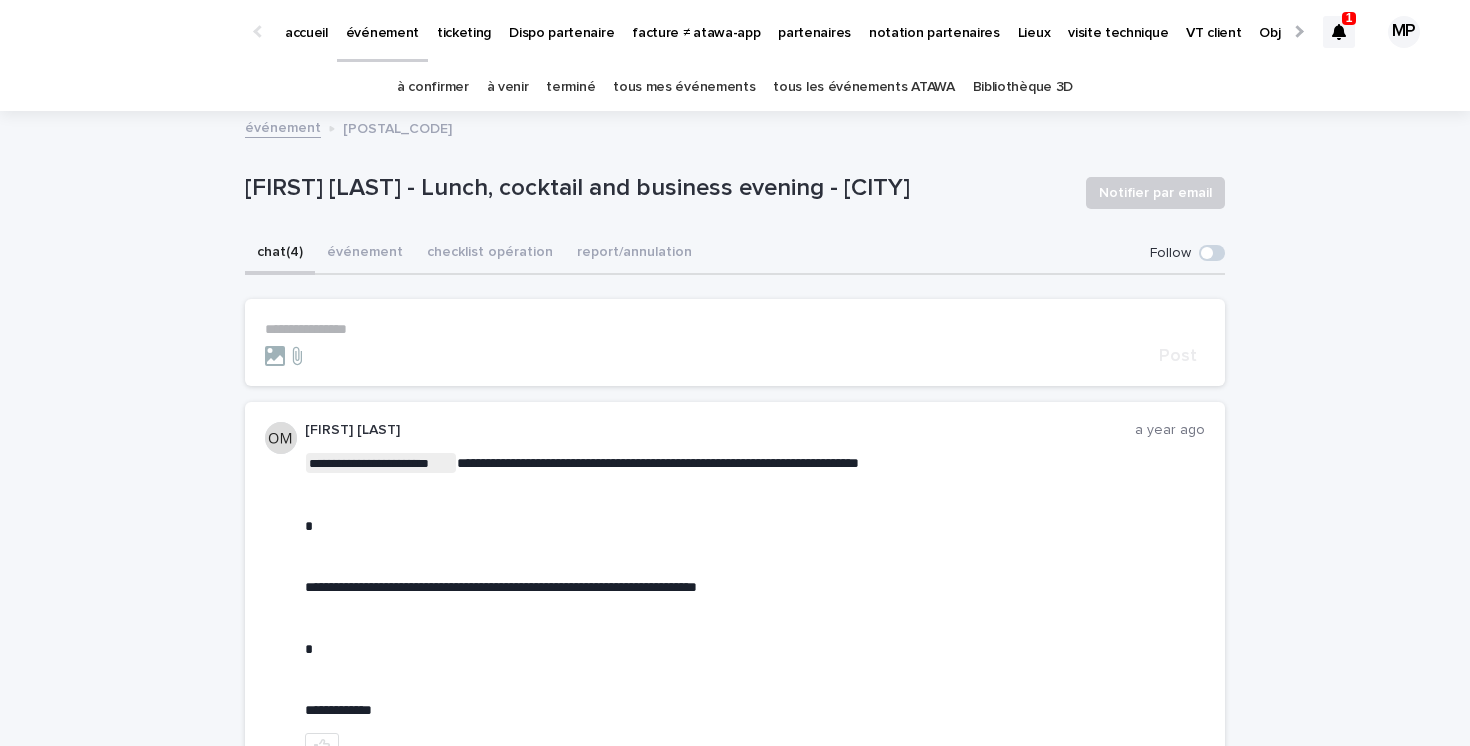 click on "**********" at bounding box center [735, 1093] 